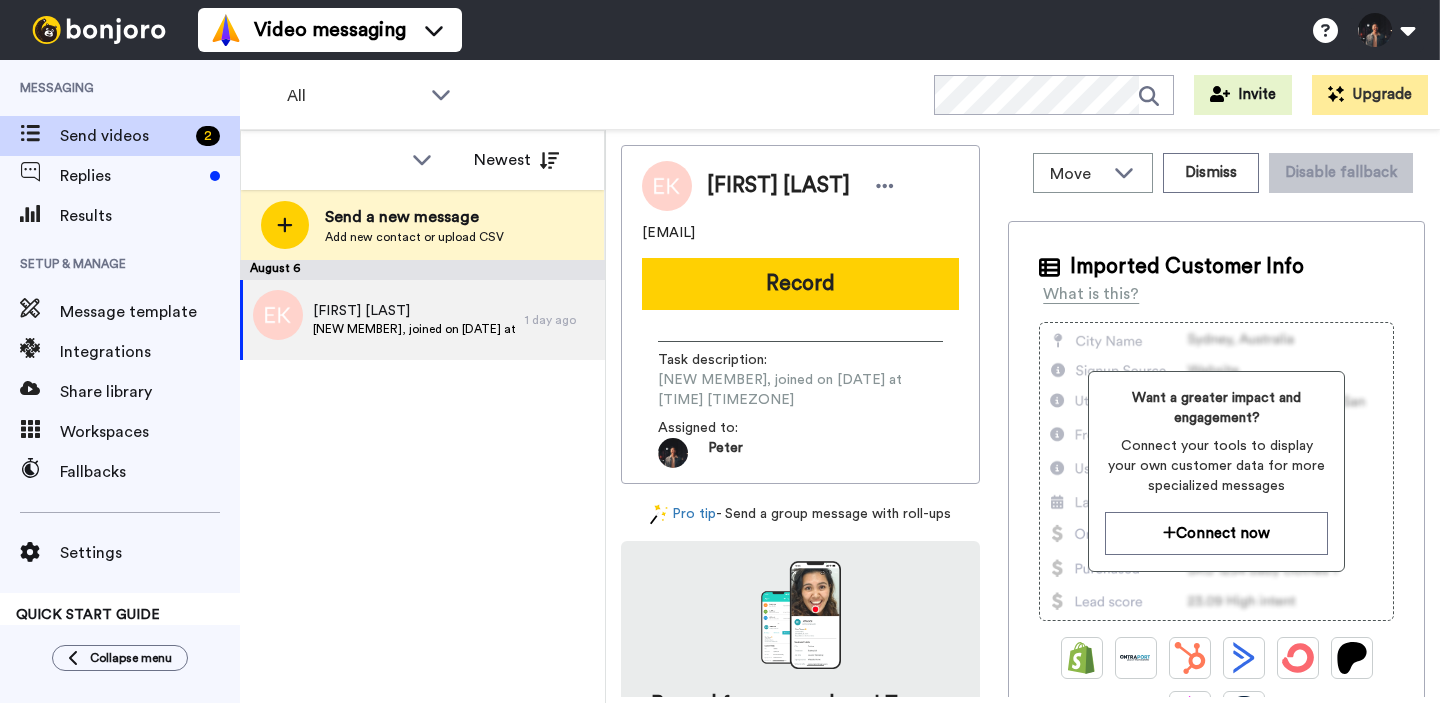 scroll, scrollTop: 0, scrollLeft: 0, axis: both 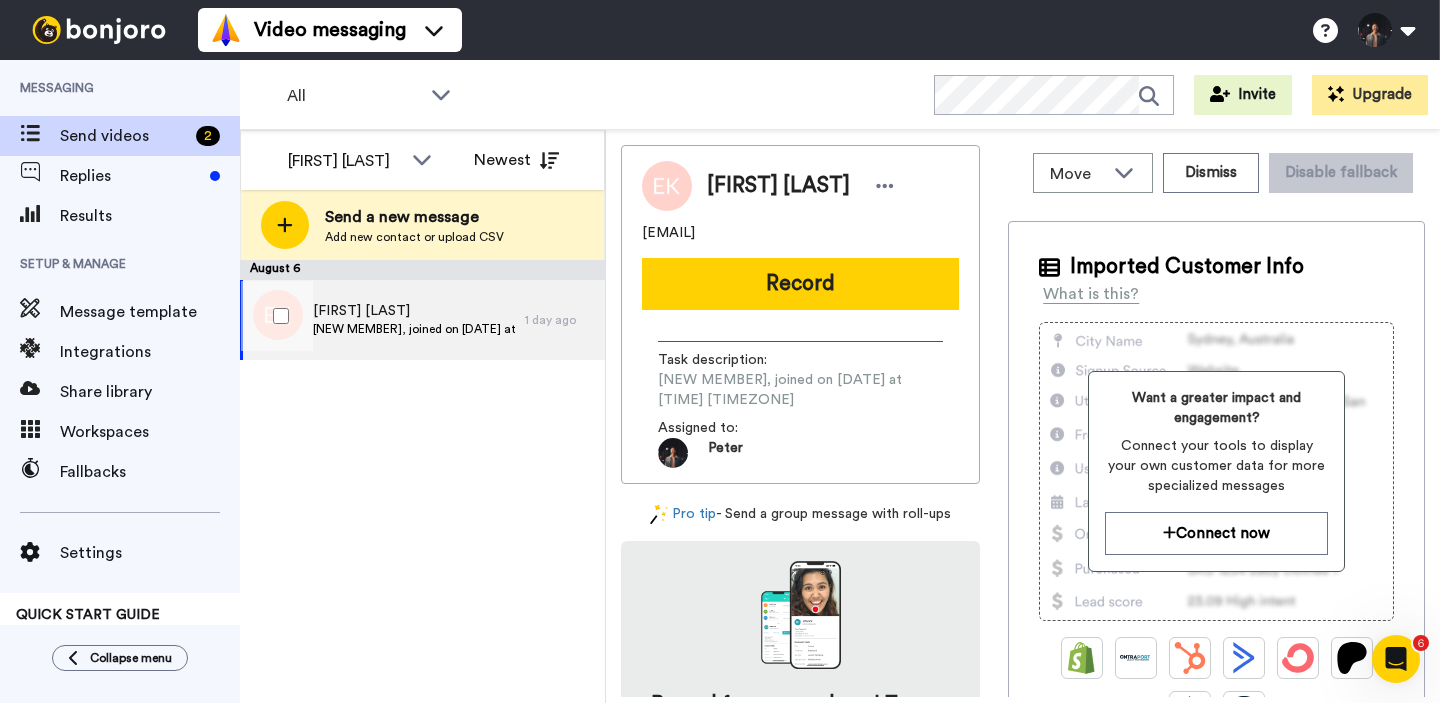 click on "New Refuge Member, joined on August 6, 2025 at 2:41 PM PDT" at bounding box center [414, 329] 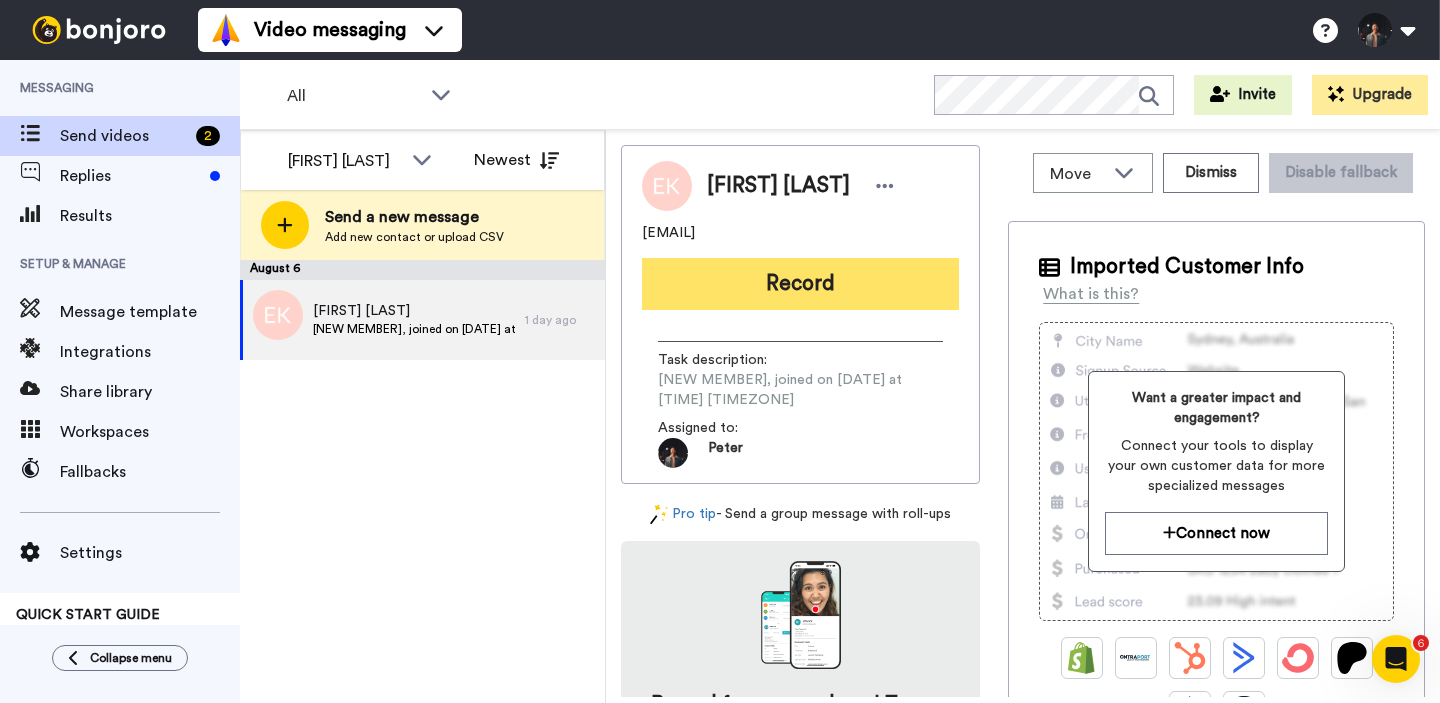 click on "Record" at bounding box center [800, 284] 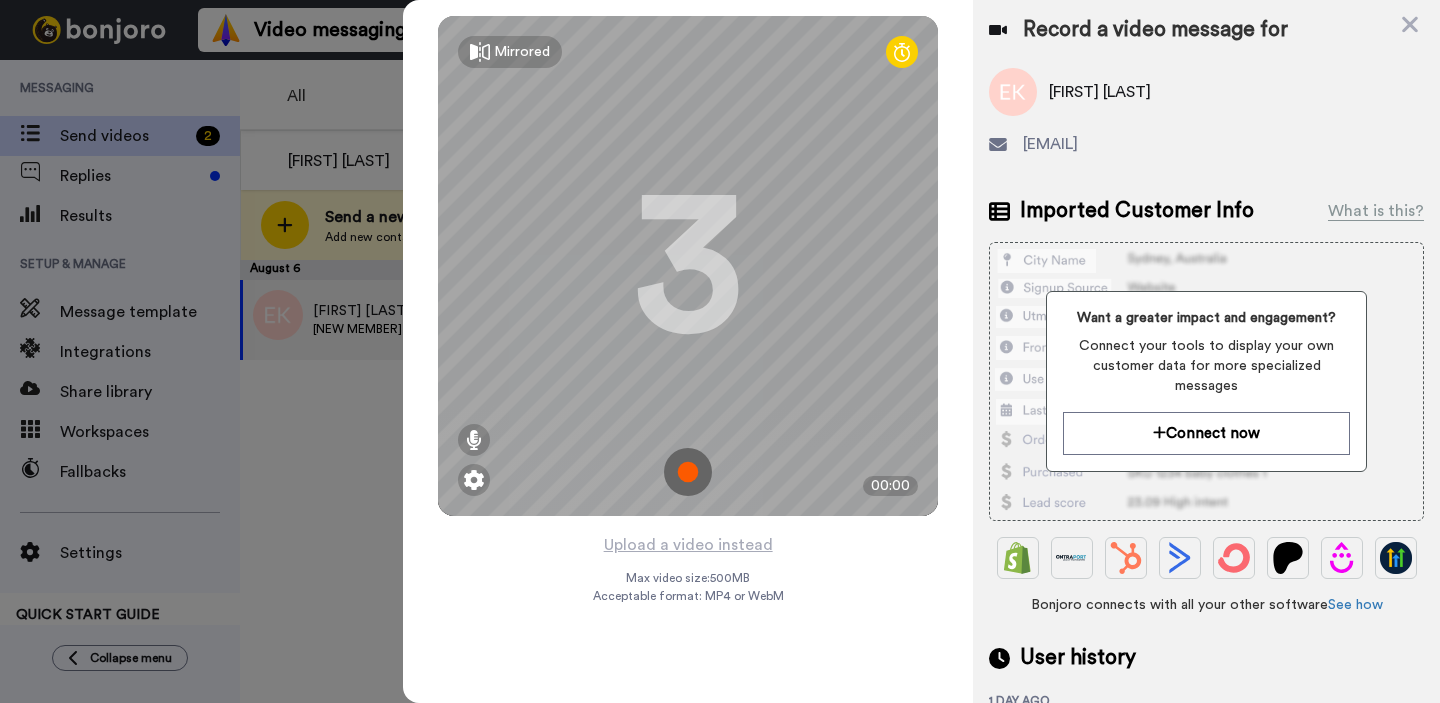 click at bounding box center [688, 472] 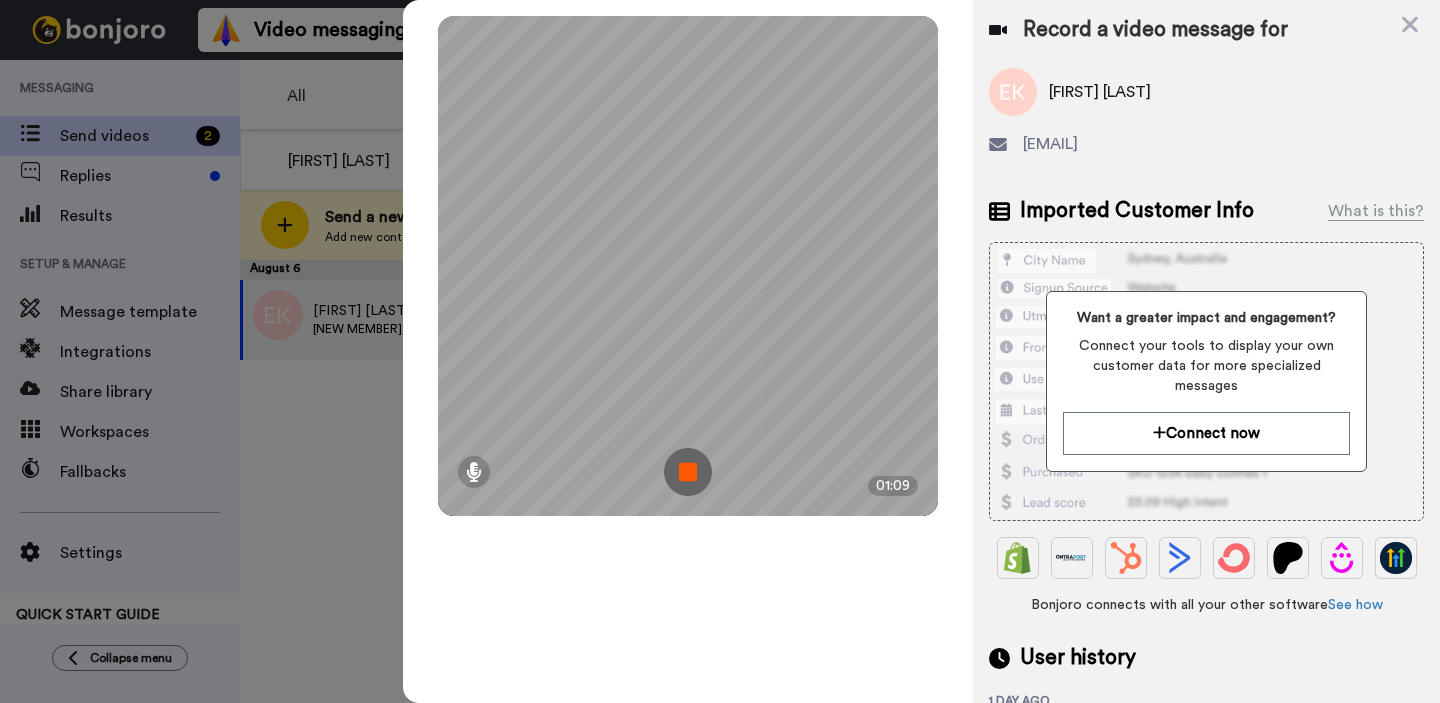 click at bounding box center (688, 472) 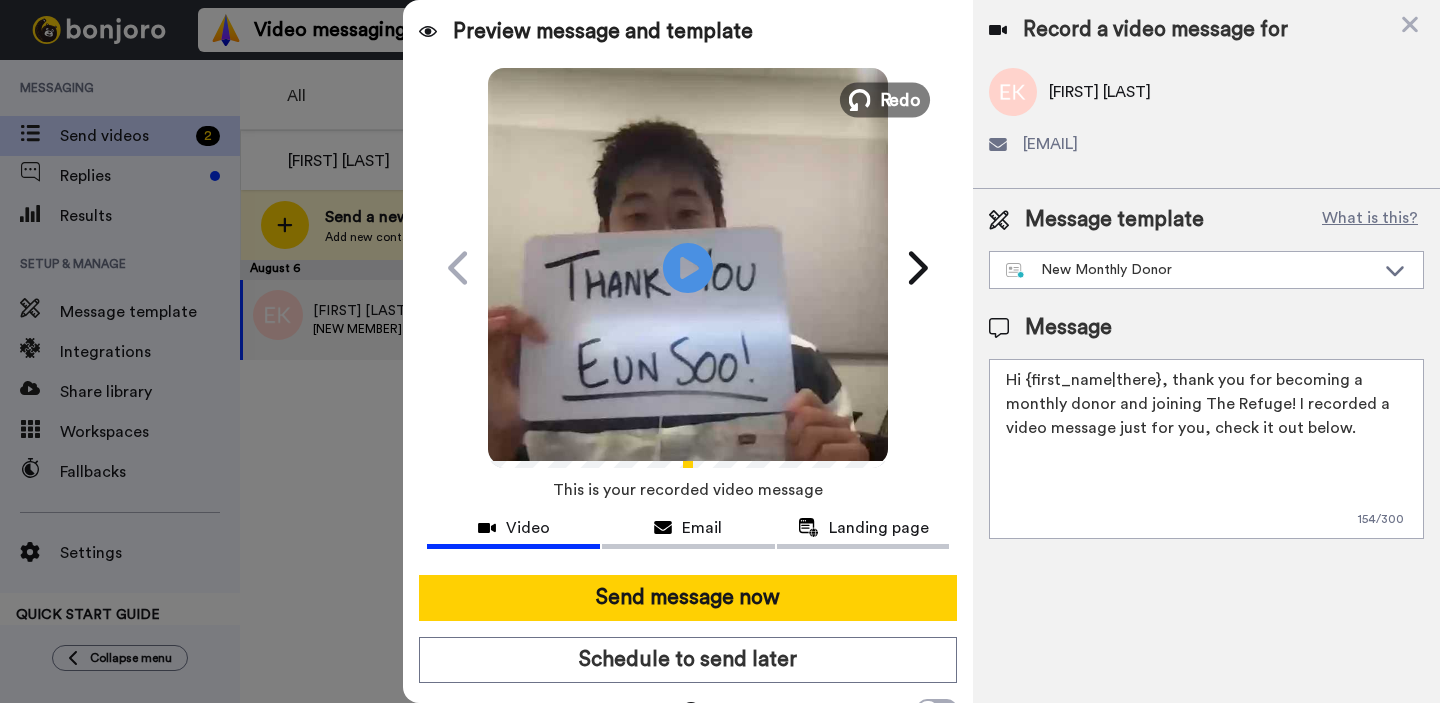click on "Redo" at bounding box center (901, 99) 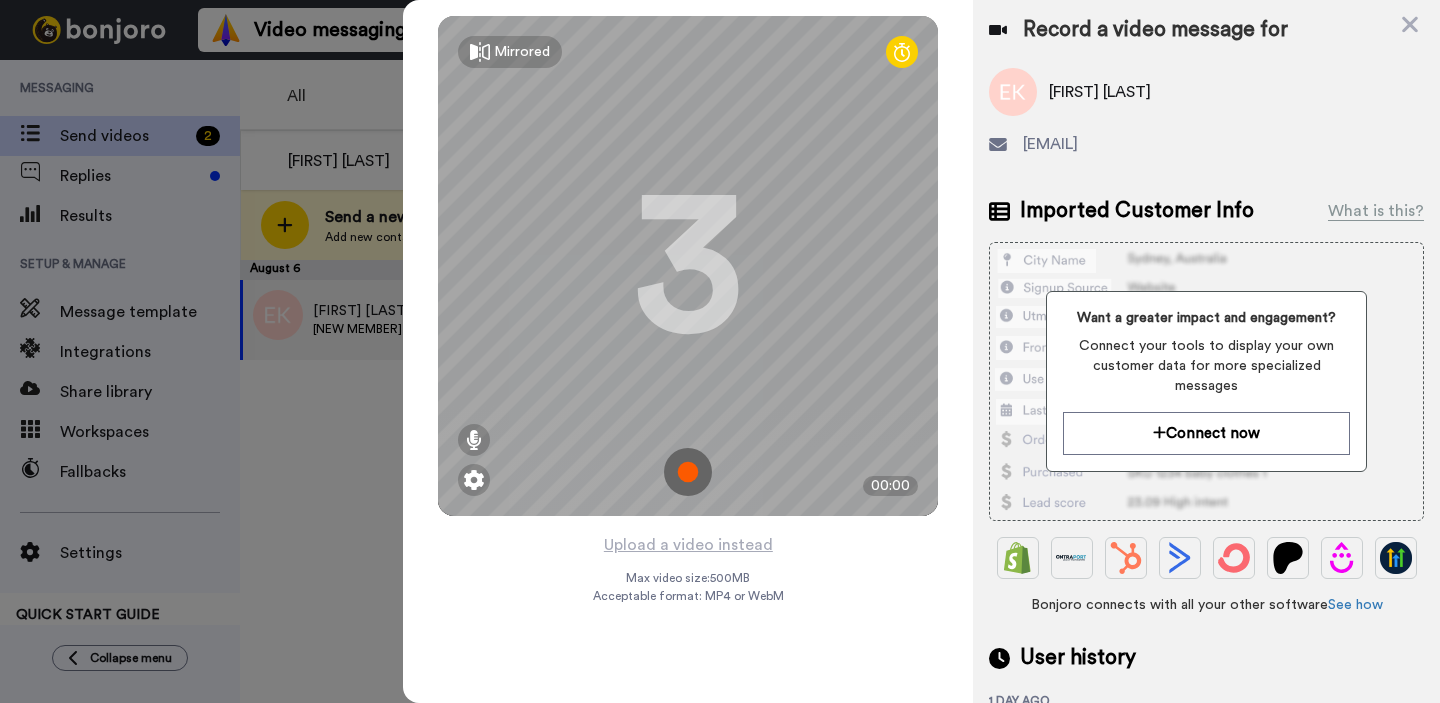 click at bounding box center [688, 472] 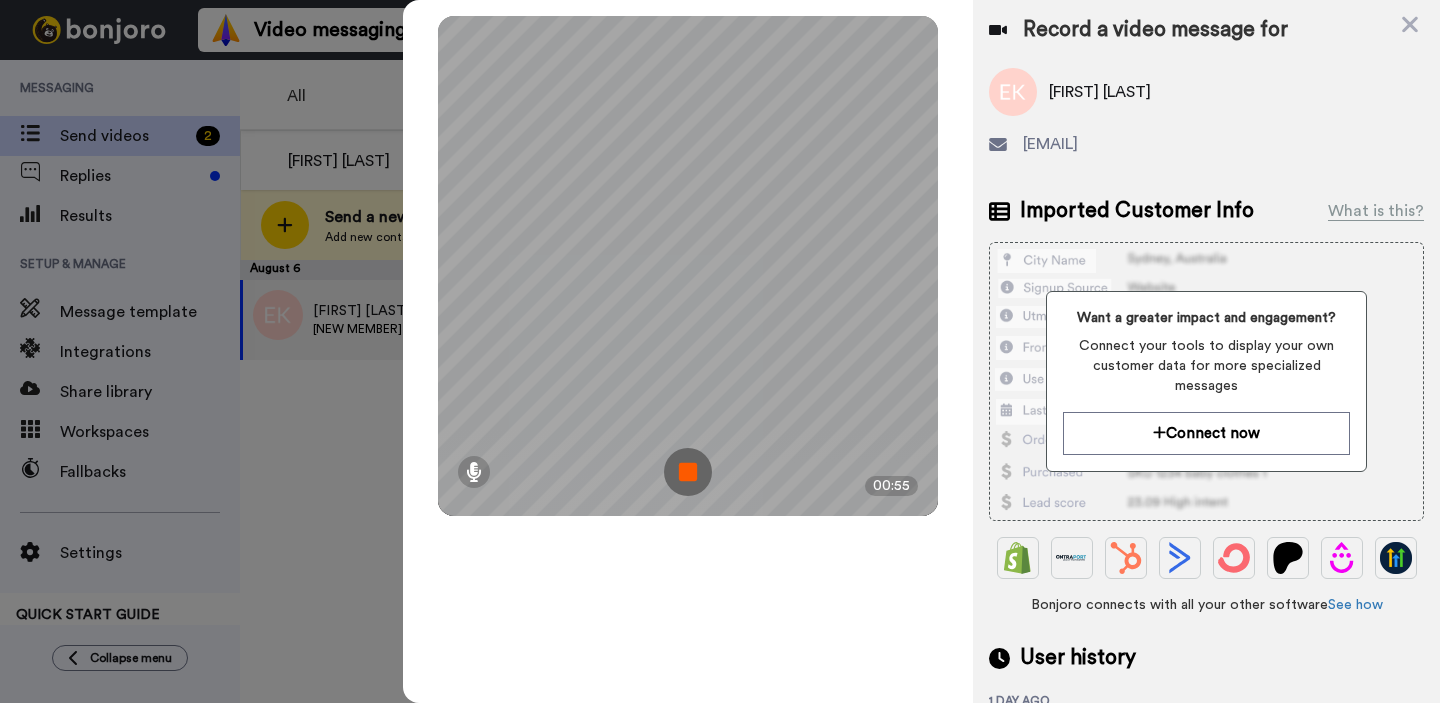 click at bounding box center (688, 472) 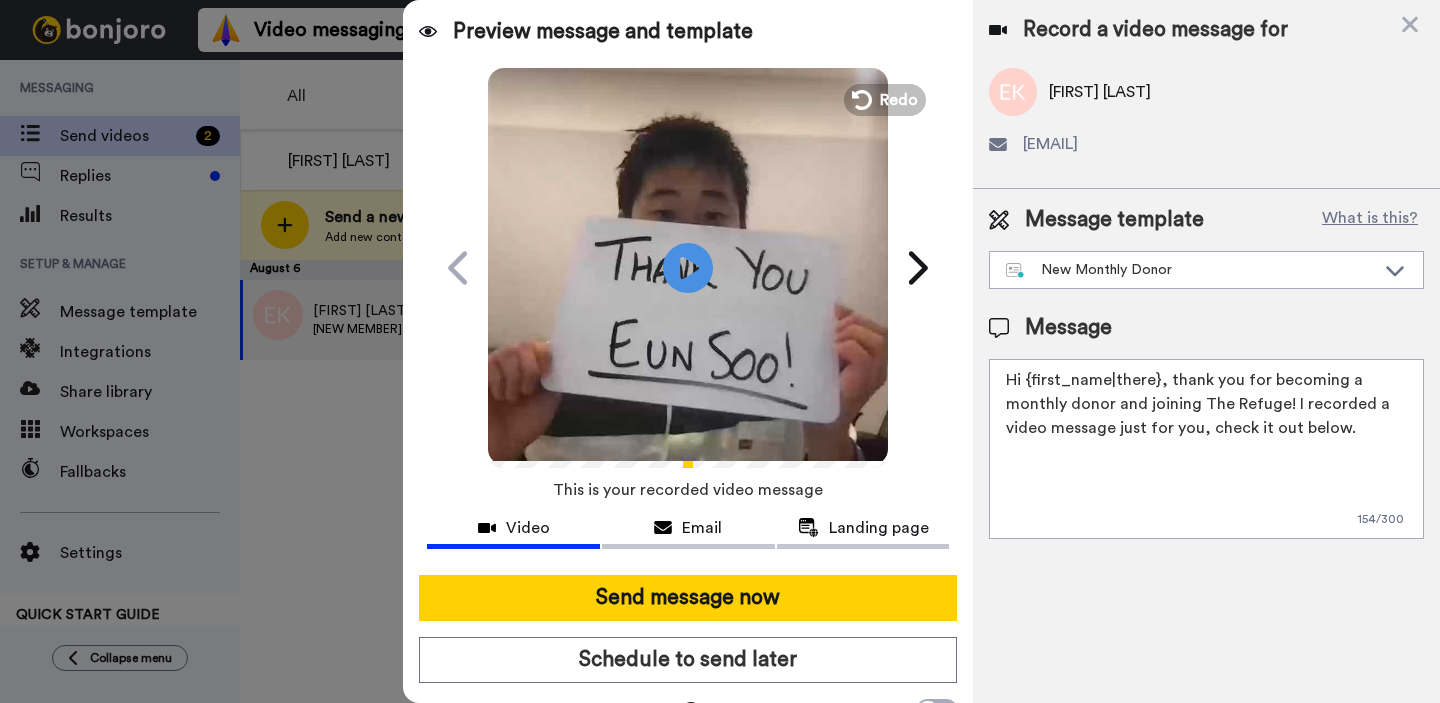 click at bounding box center [688, 265] 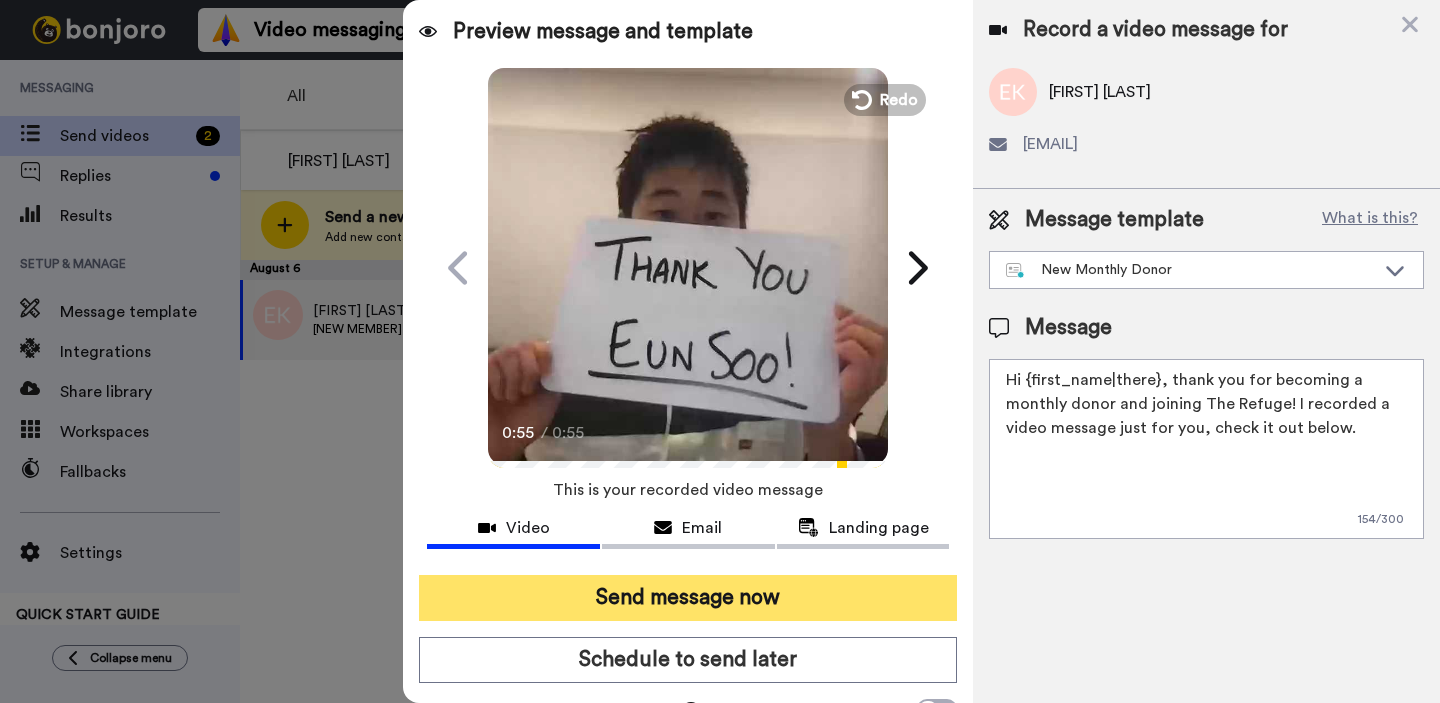 click on "Send message now" at bounding box center [688, 598] 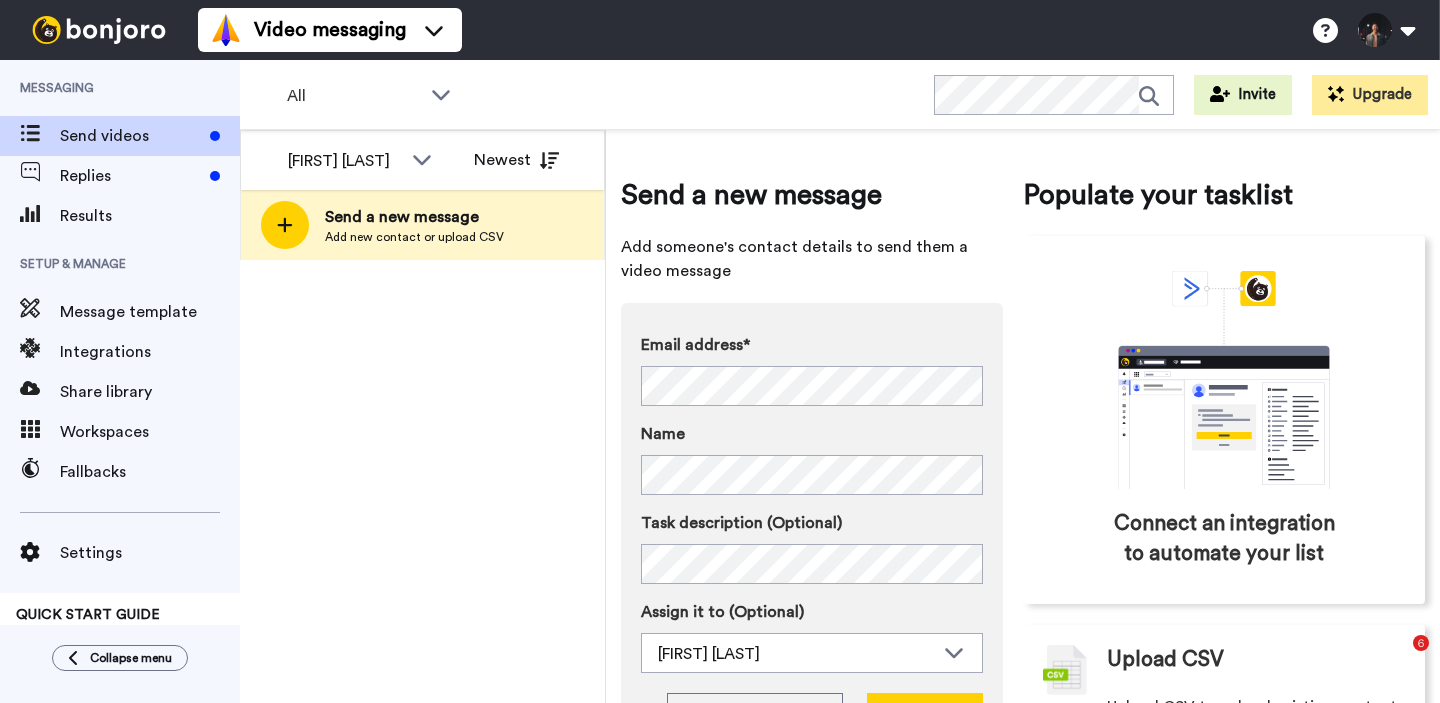 scroll, scrollTop: 0, scrollLeft: 0, axis: both 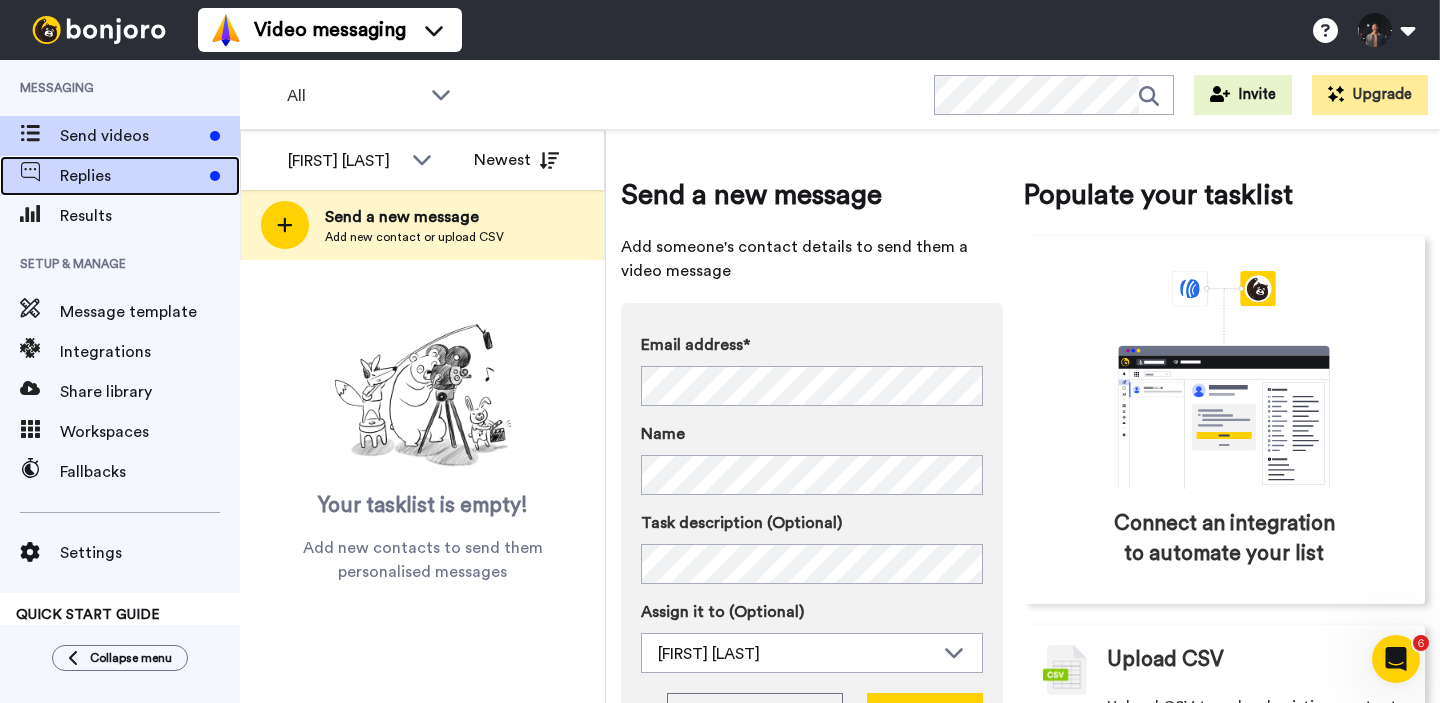 click on "Replies" at bounding box center [131, 176] 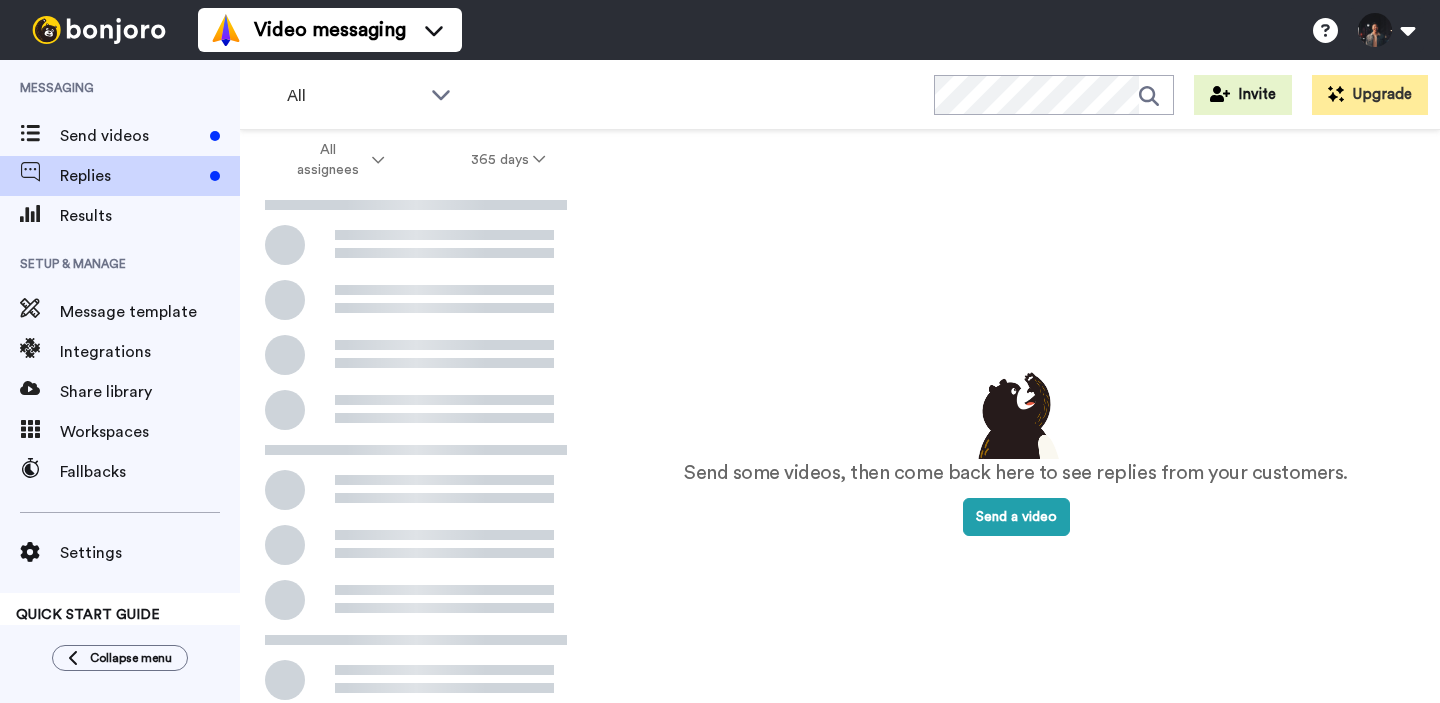 scroll, scrollTop: 0, scrollLeft: 0, axis: both 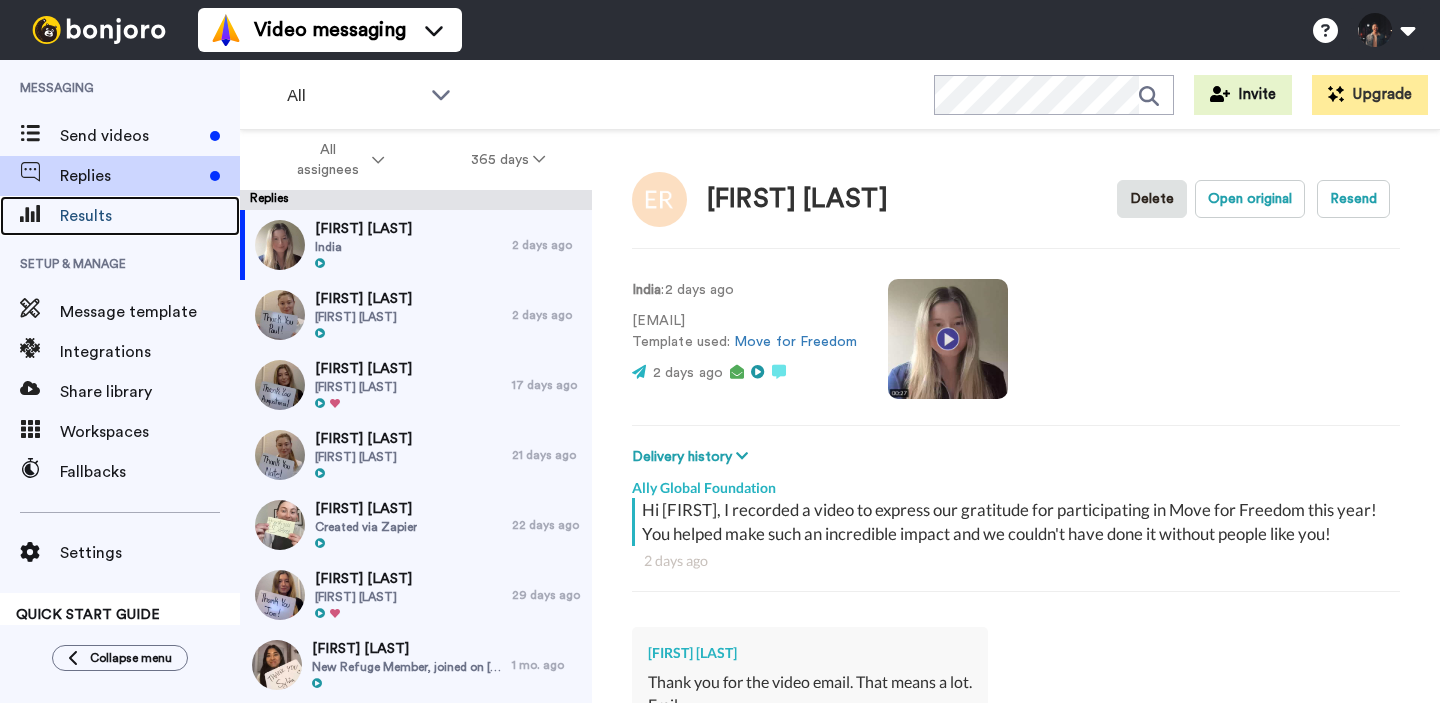 click on "Results" at bounding box center [120, 216] 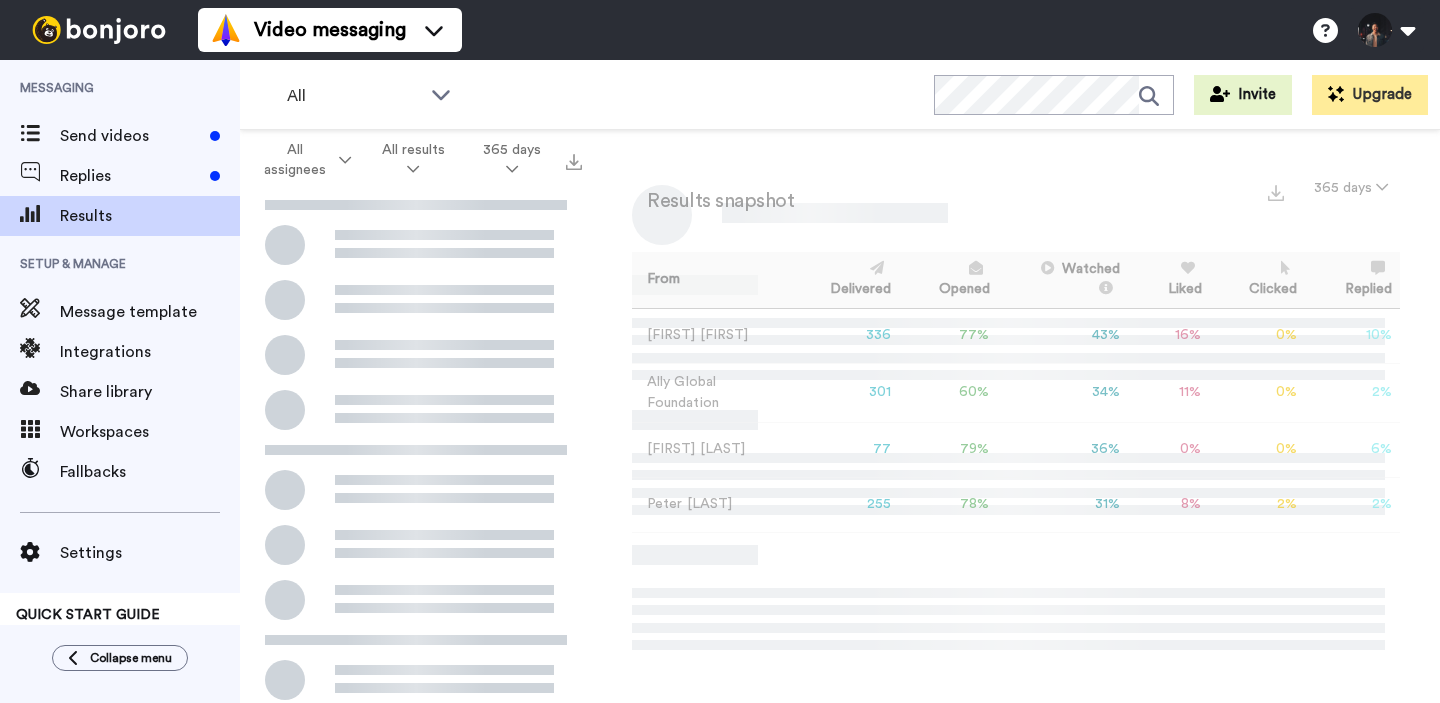 scroll, scrollTop: 0, scrollLeft: 0, axis: both 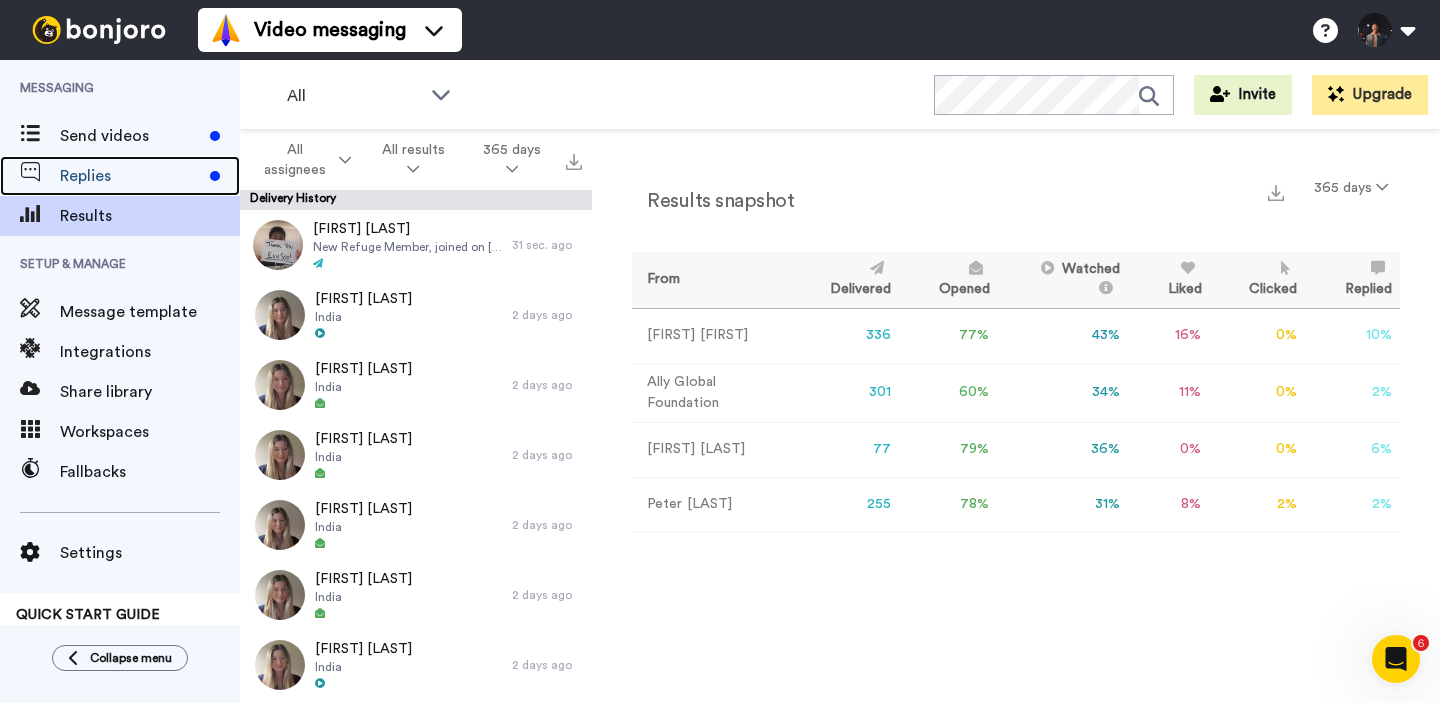 click on "Replies" at bounding box center (131, 176) 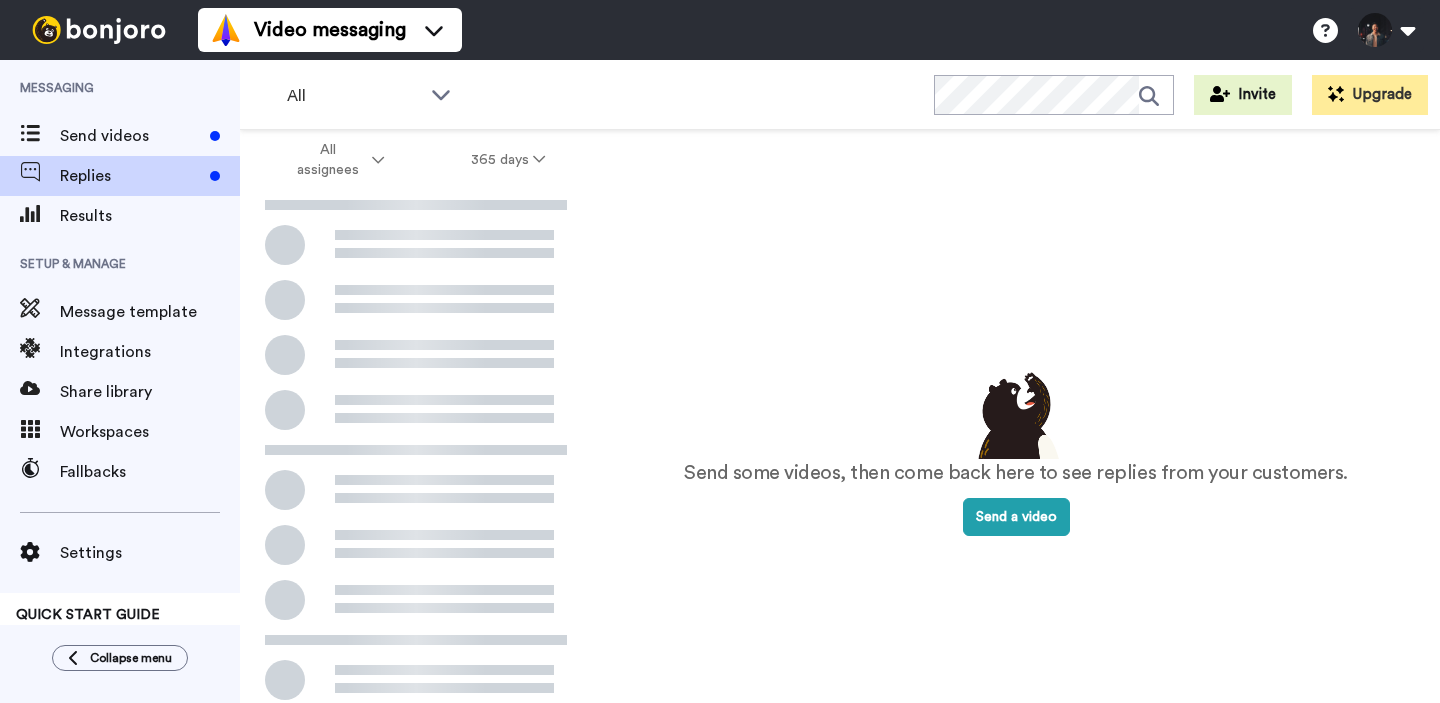 scroll, scrollTop: 0, scrollLeft: 0, axis: both 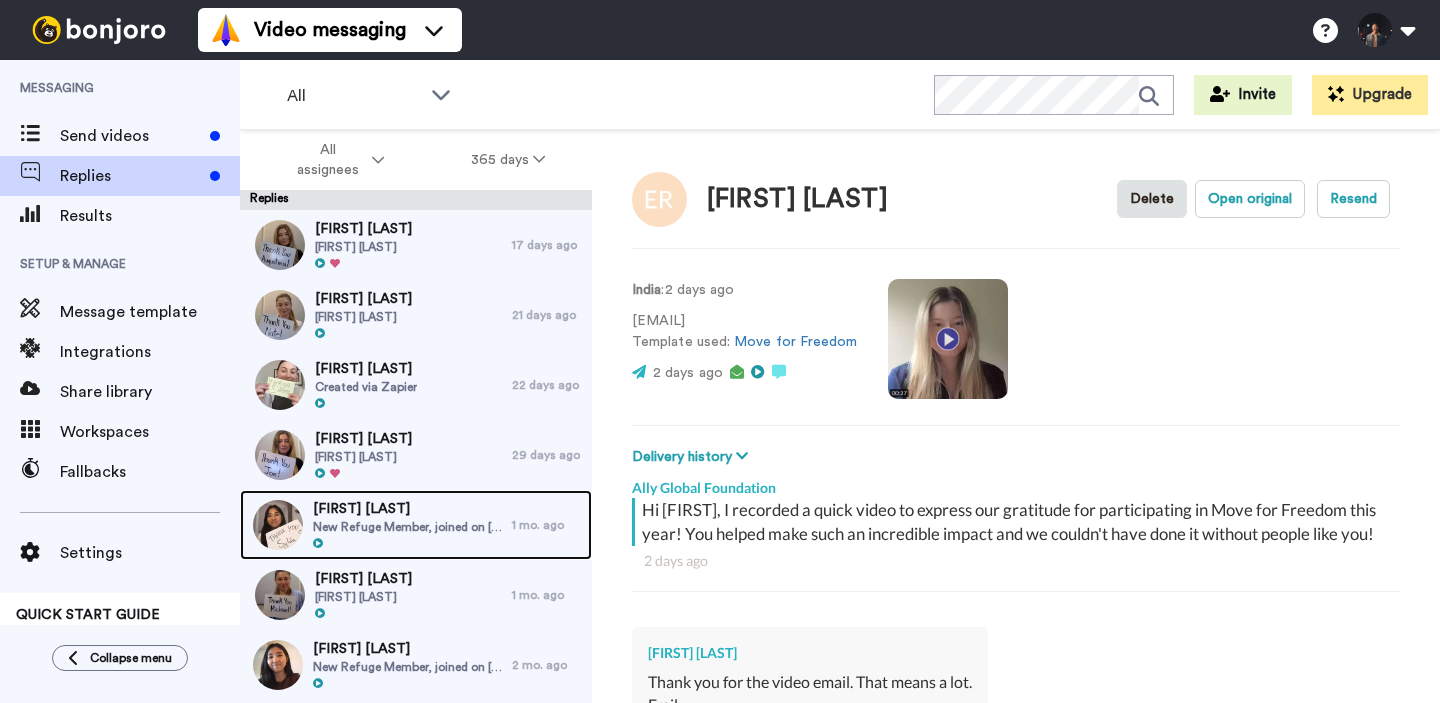 click on "[FIRST] [LAST]" at bounding box center [407, 509] 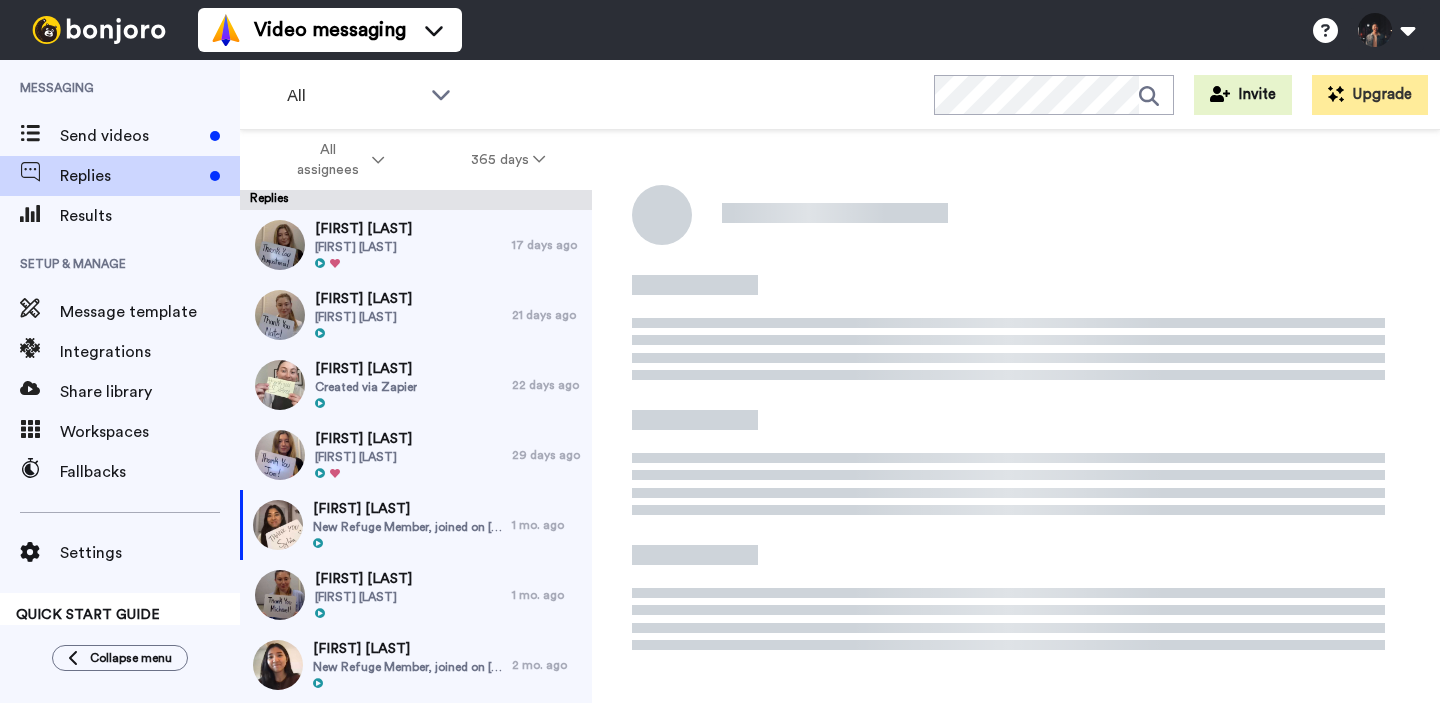 type on "x" 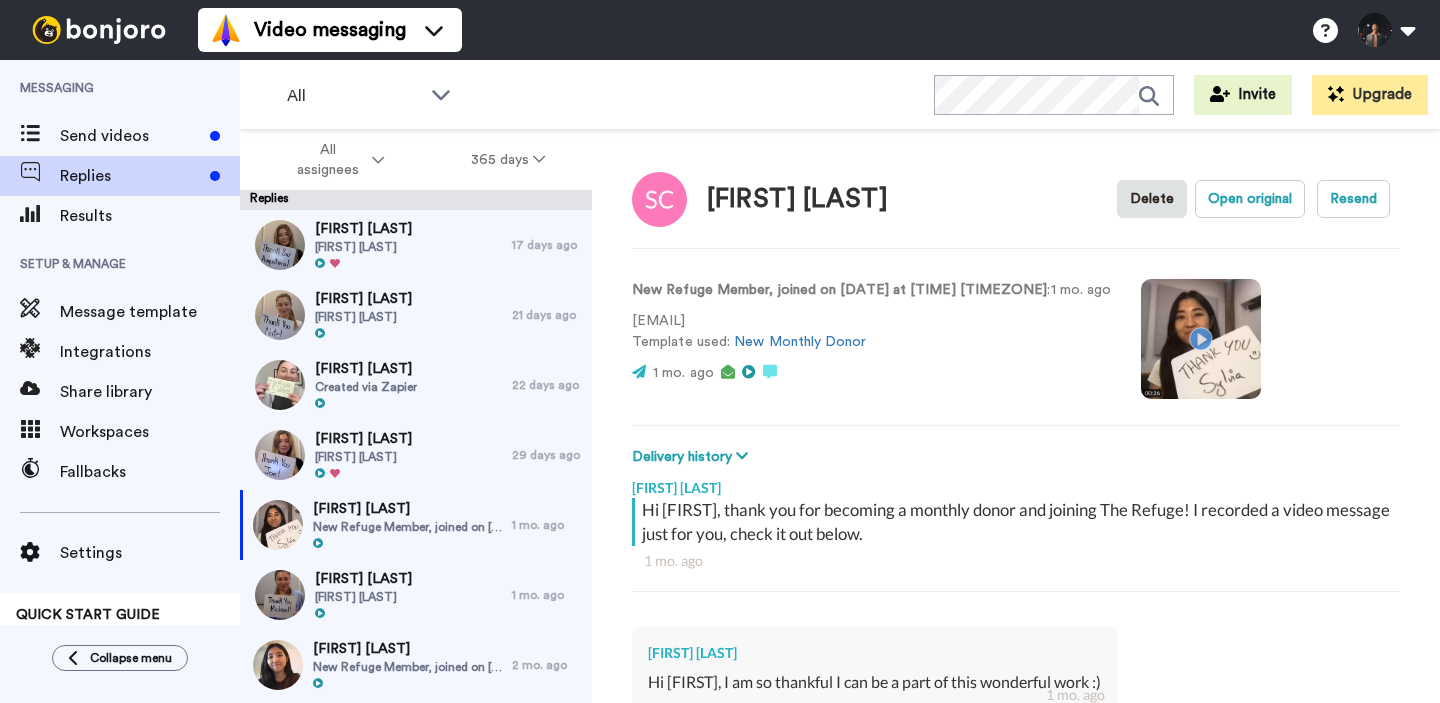 click at bounding box center [1201, 339] 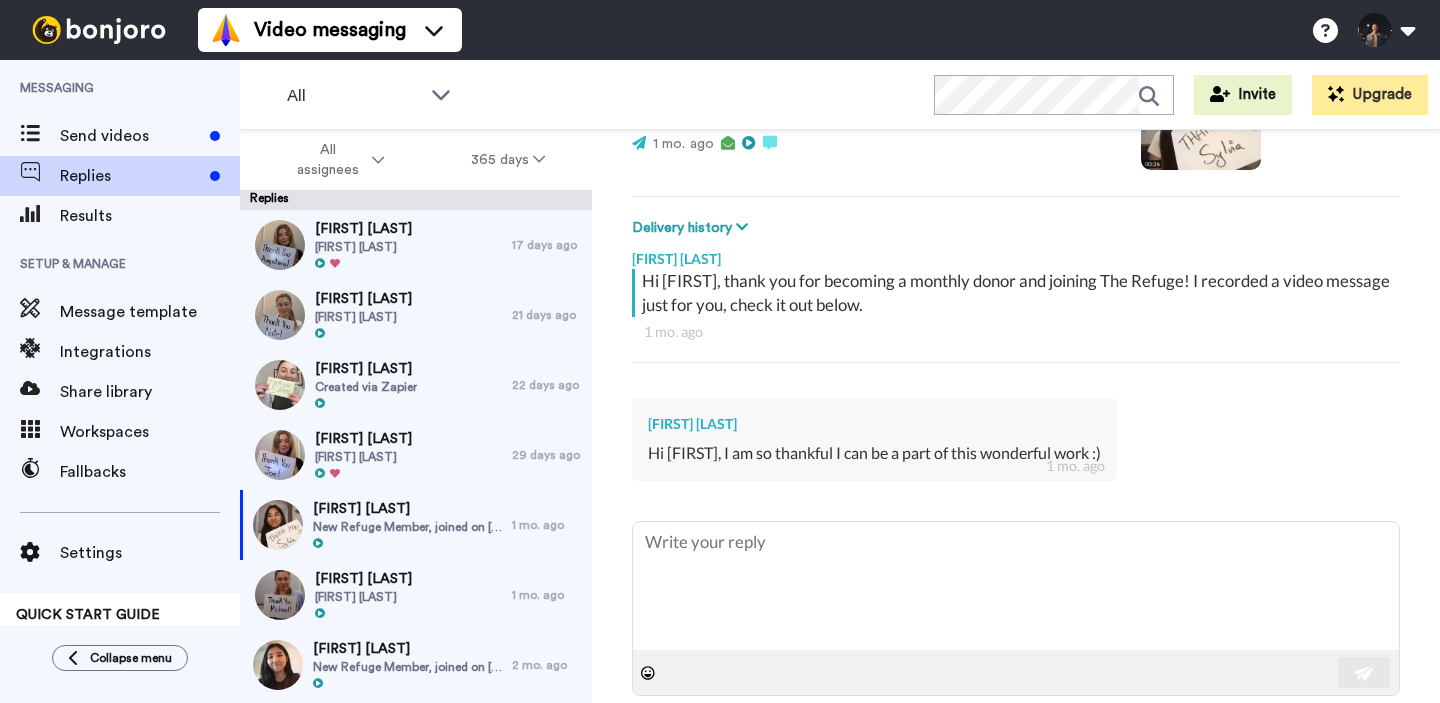 scroll, scrollTop: 0, scrollLeft: 0, axis: both 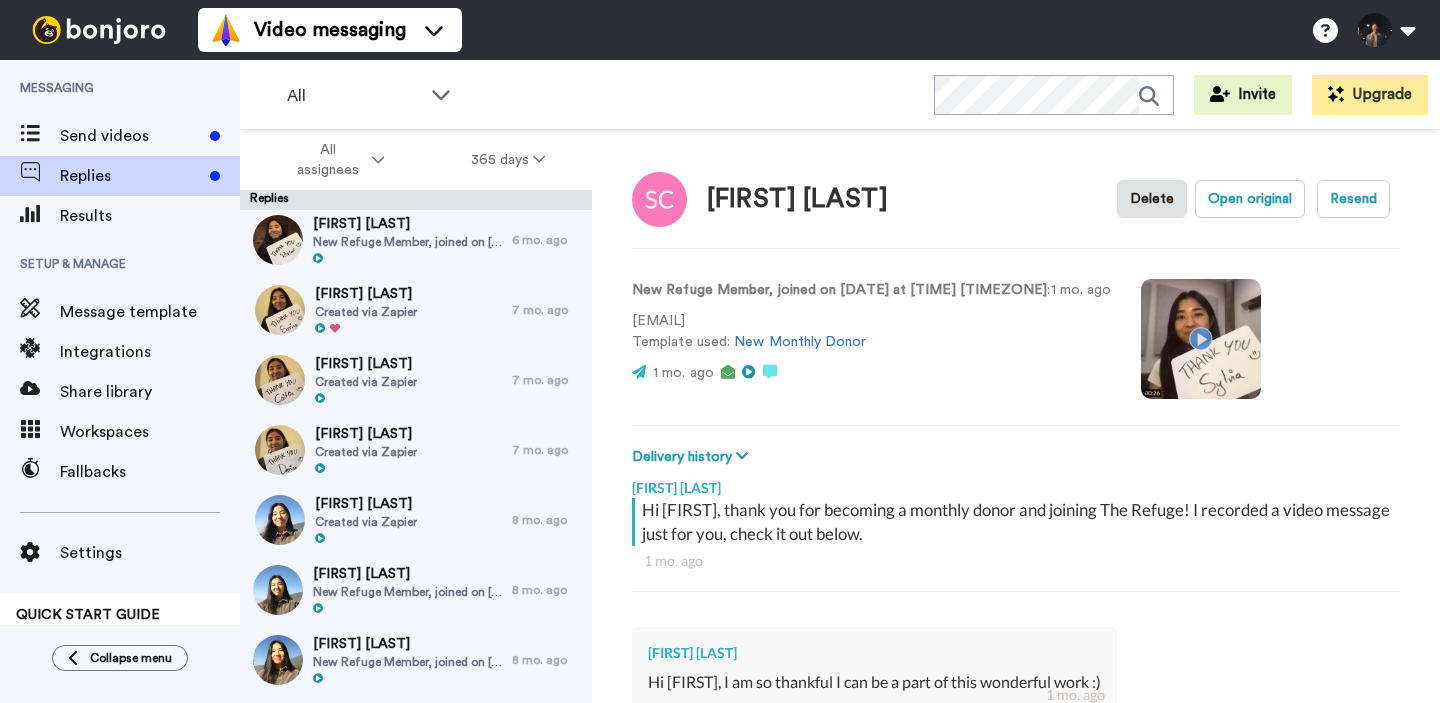 click at bounding box center [1201, 339] 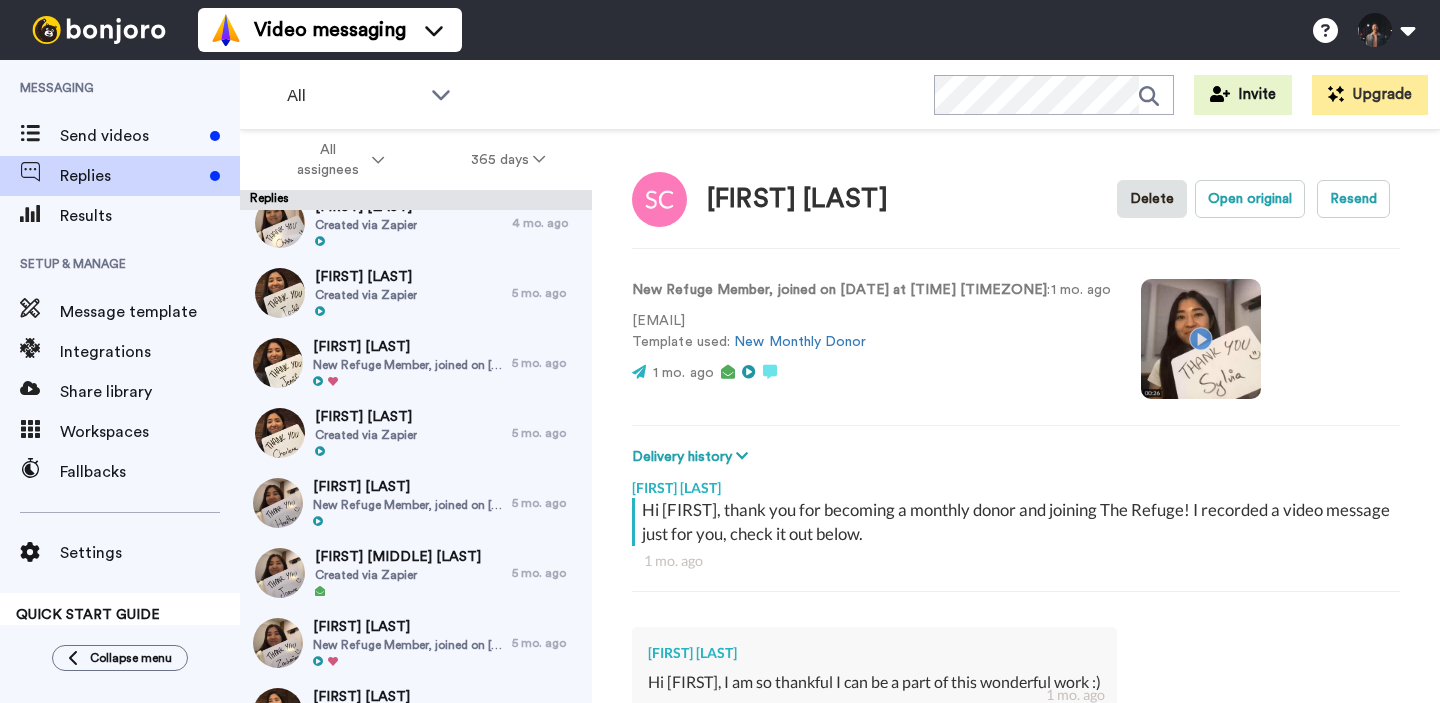 scroll, scrollTop: 798, scrollLeft: 0, axis: vertical 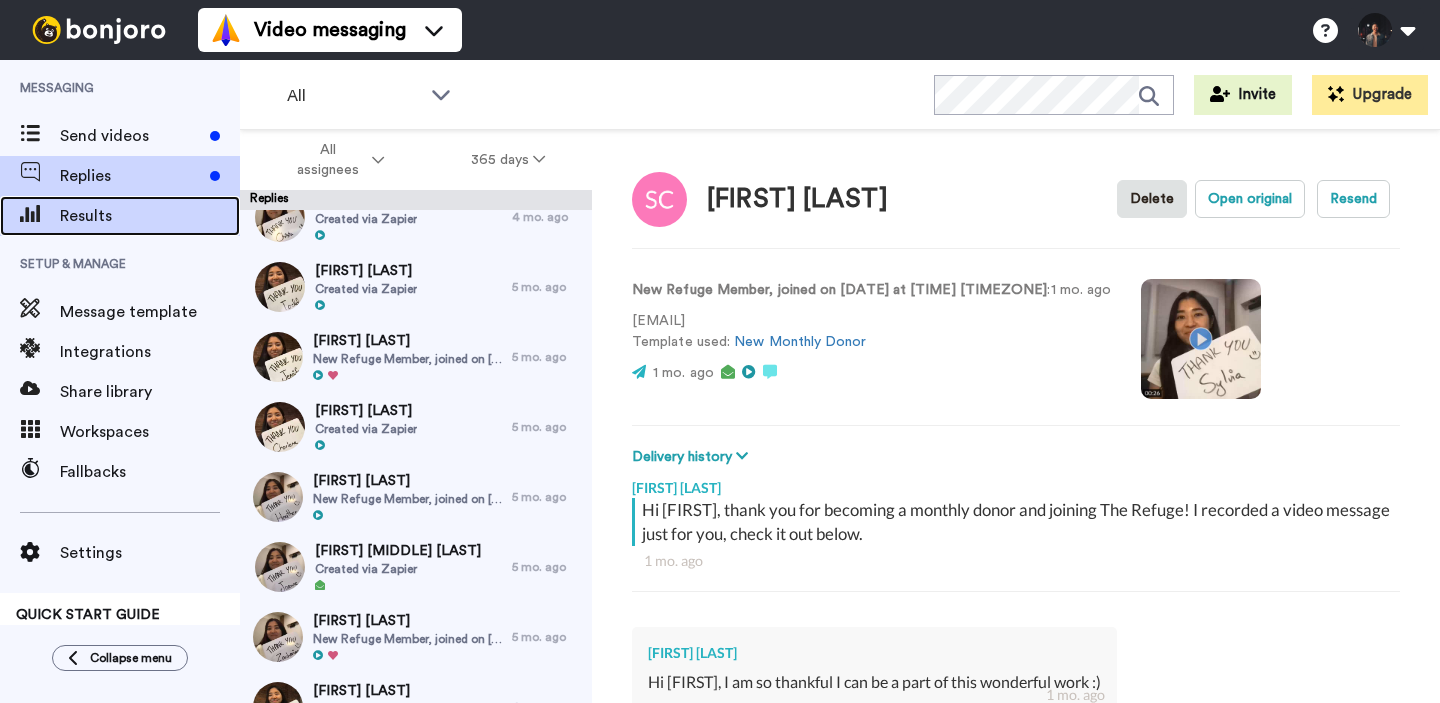 click on "Results" at bounding box center (120, 216) 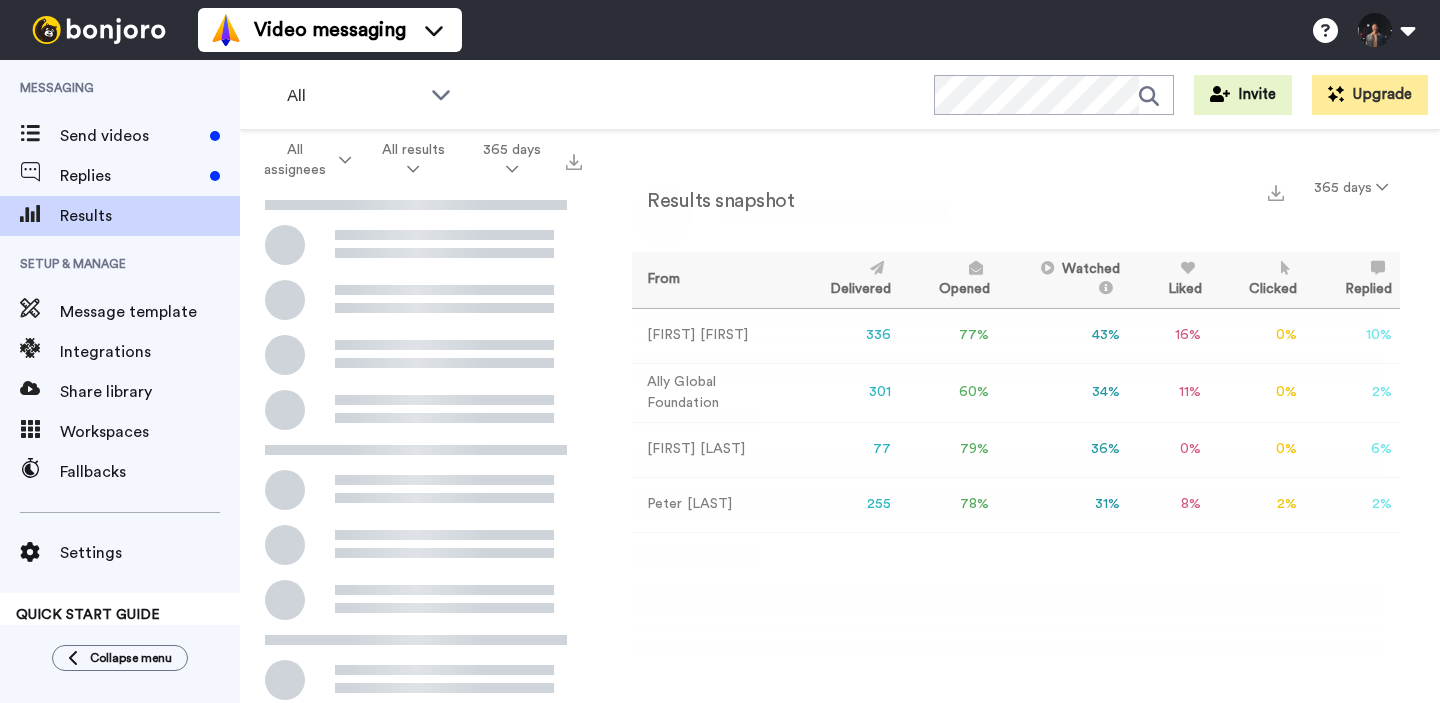 scroll, scrollTop: 0, scrollLeft: 0, axis: both 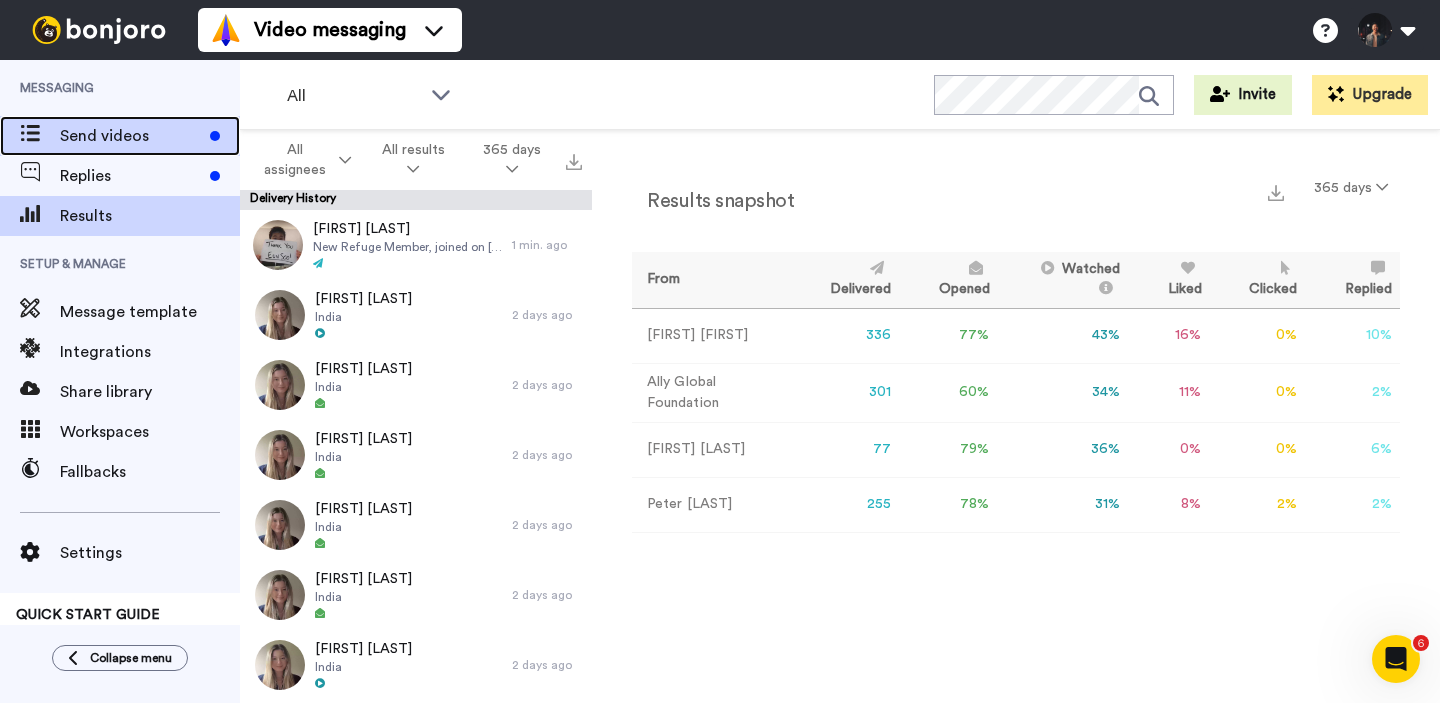 click on "Send videos" at bounding box center (120, 136) 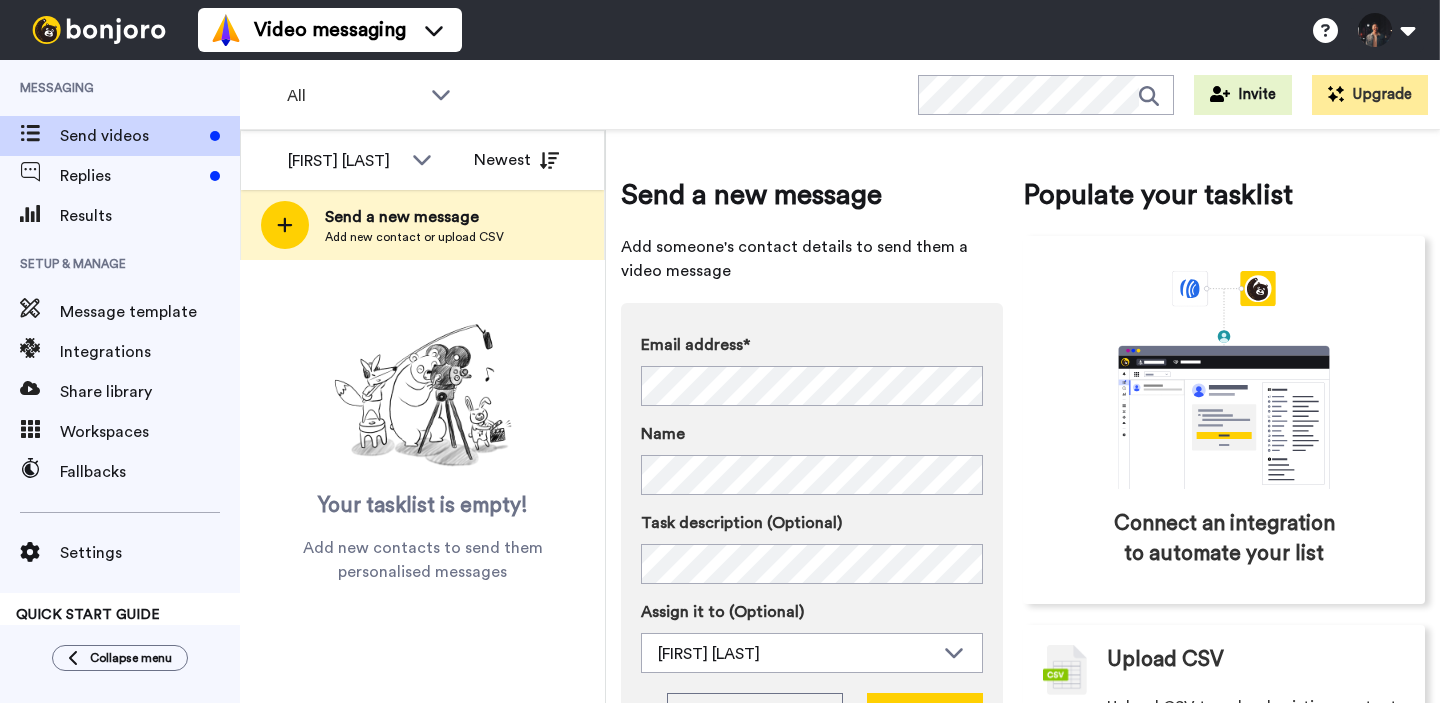 scroll, scrollTop: 0, scrollLeft: 0, axis: both 